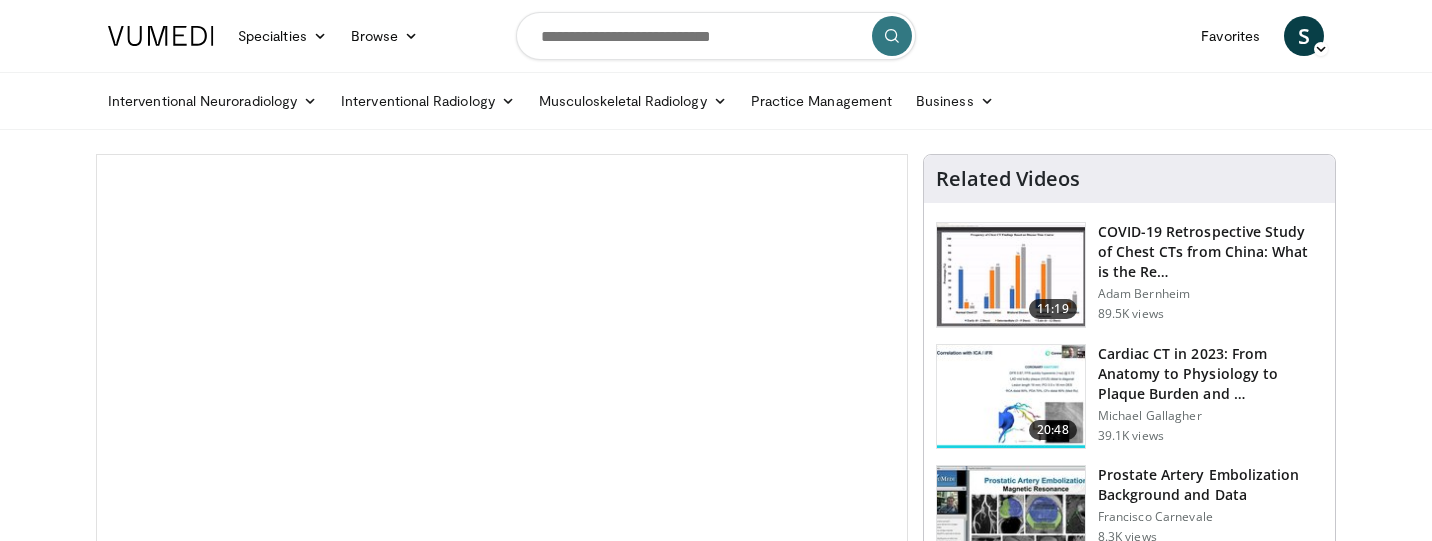 scroll, scrollTop: 0, scrollLeft: 0, axis: both 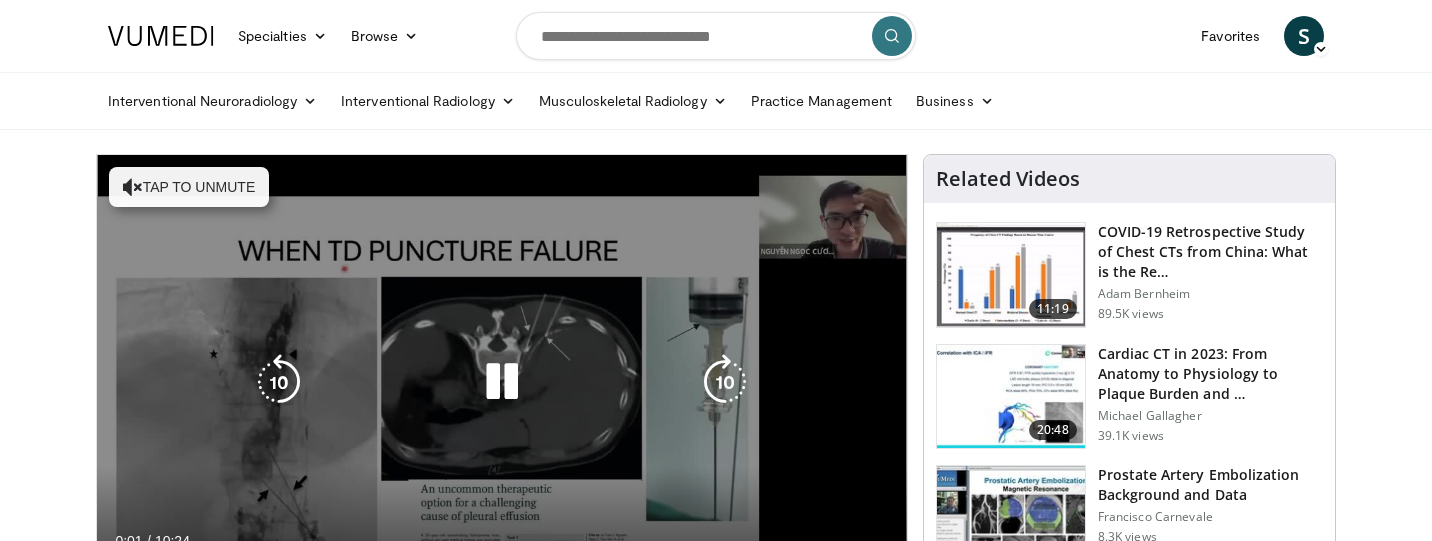 click on "Tap to unmute" at bounding box center (189, 187) 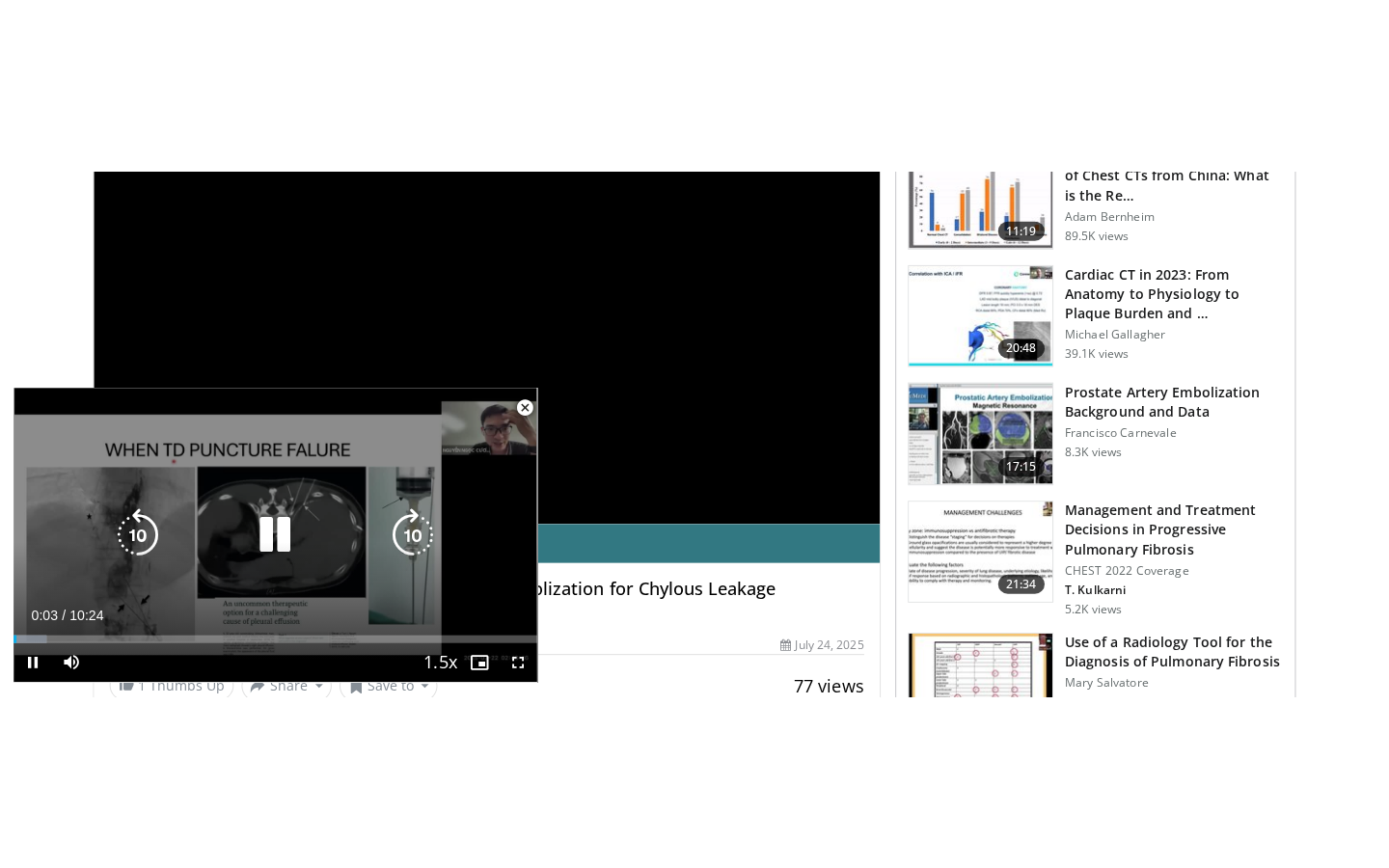 scroll, scrollTop: 254, scrollLeft: 0, axis: vertical 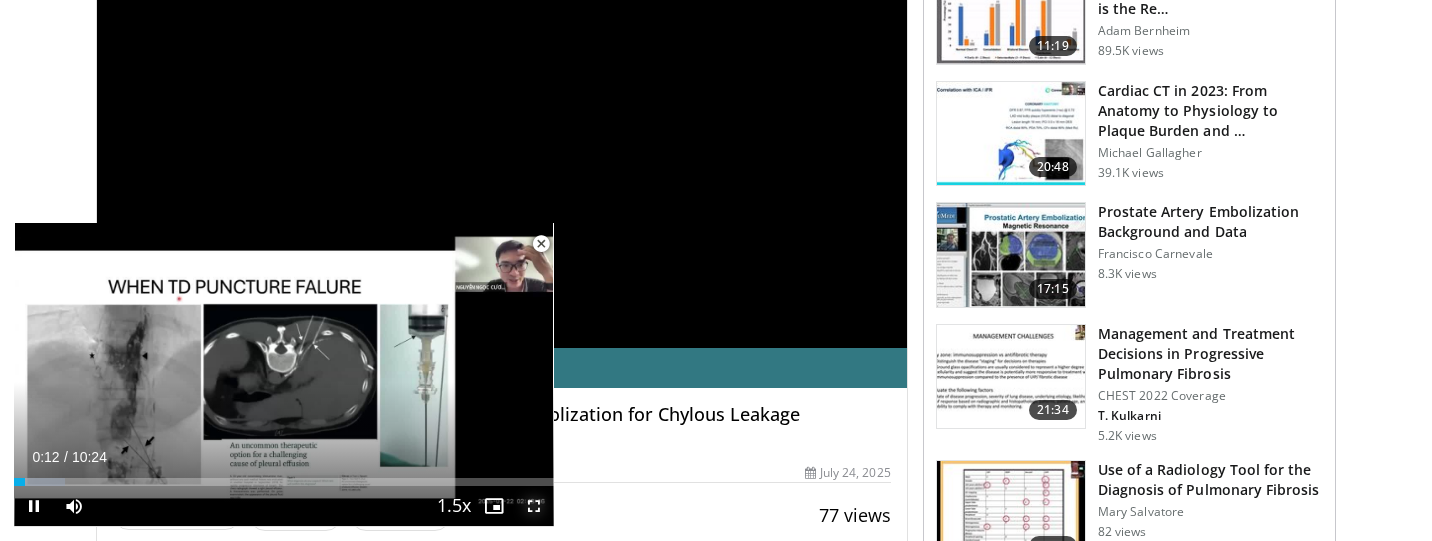 click at bounding box center (534, 506) 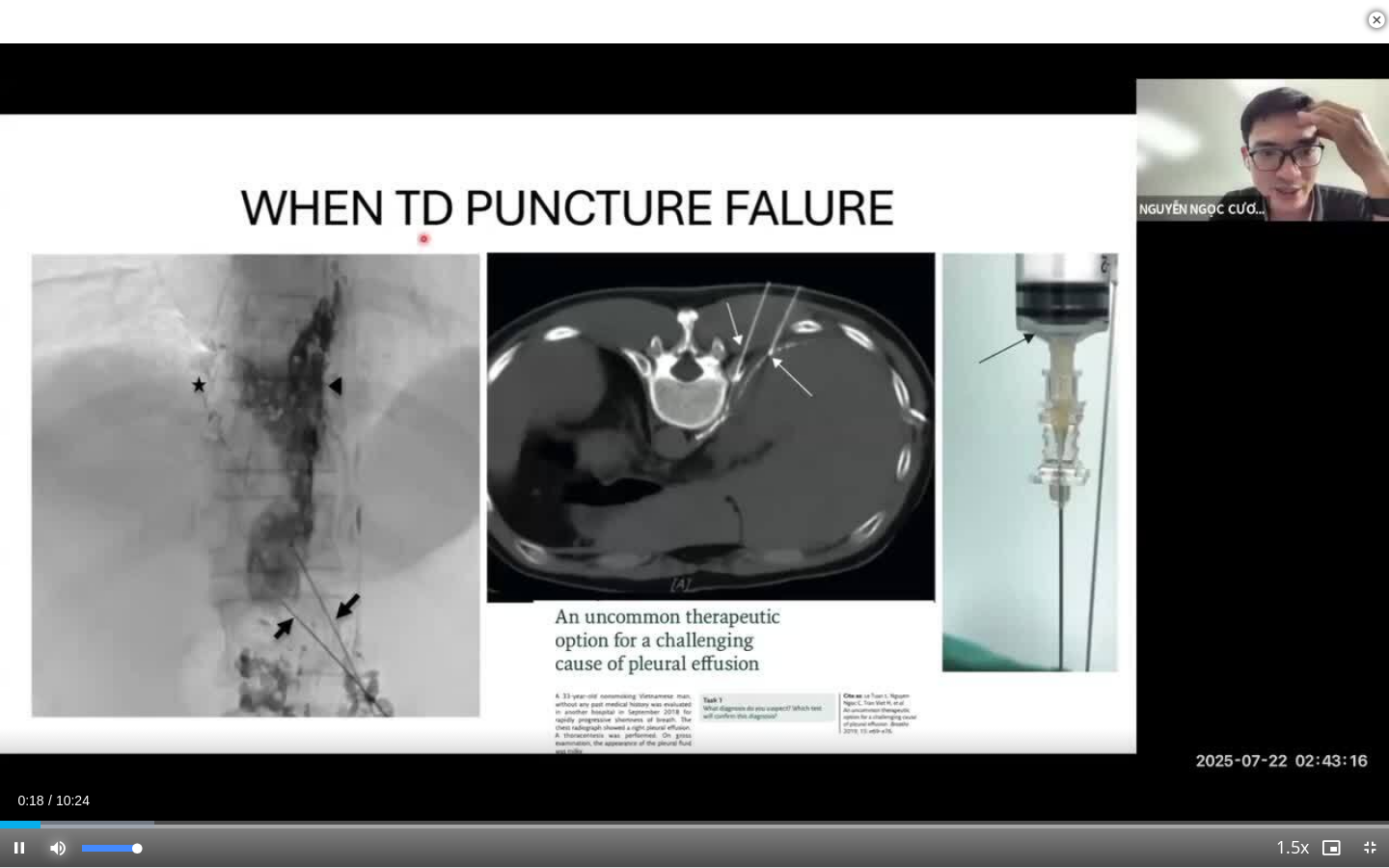 click at bounding box center (58, 848) 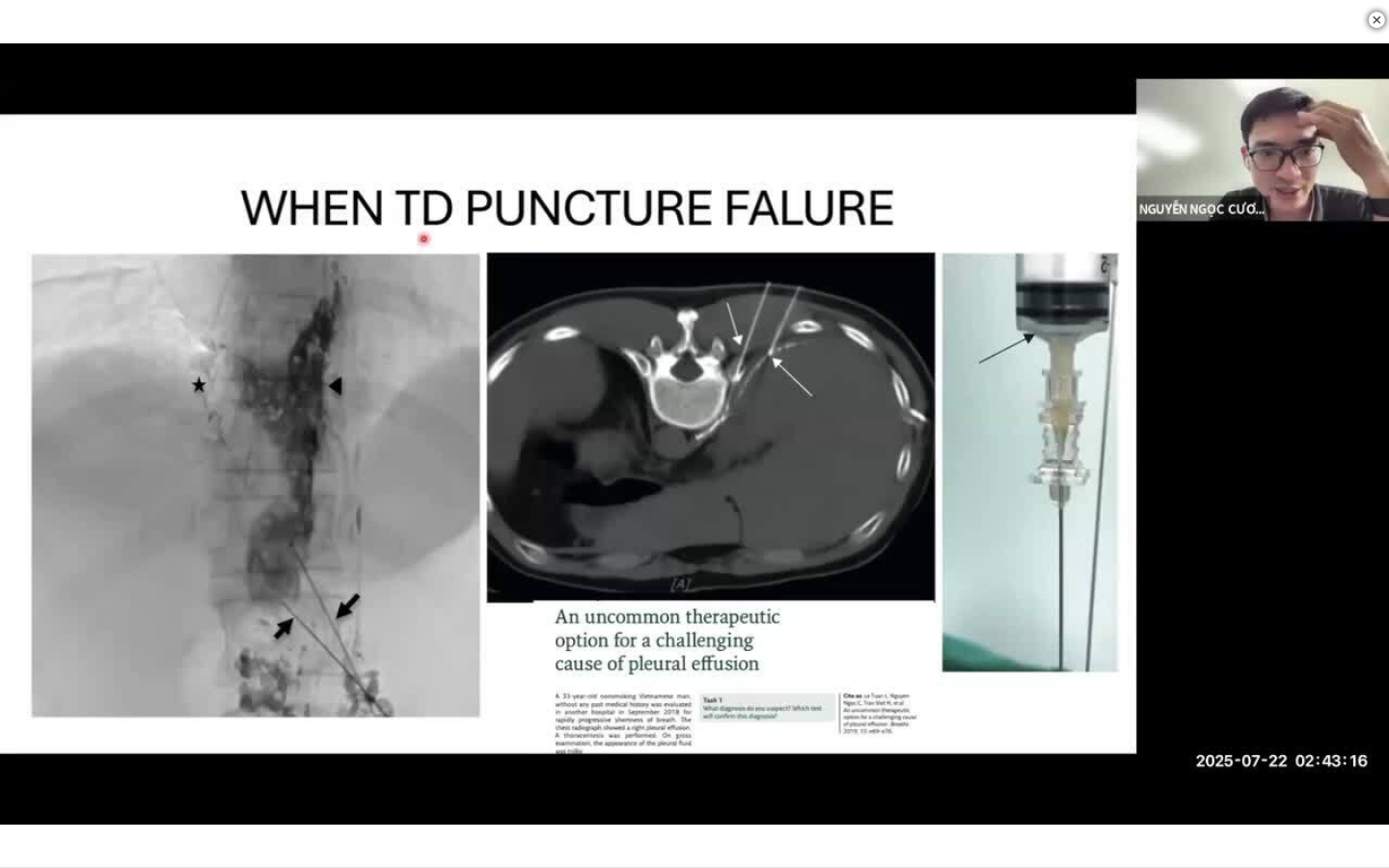 click at bounding box center [58, 848] 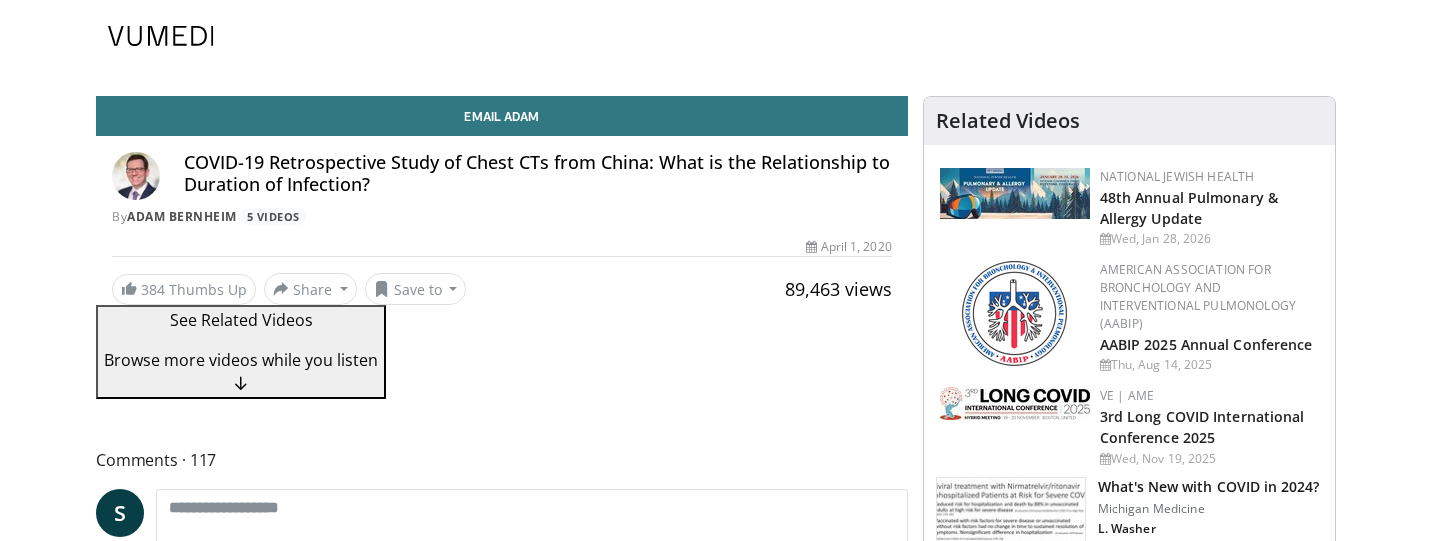 scroll, scrollTop: 0, scrollLeft: 0, axis: both 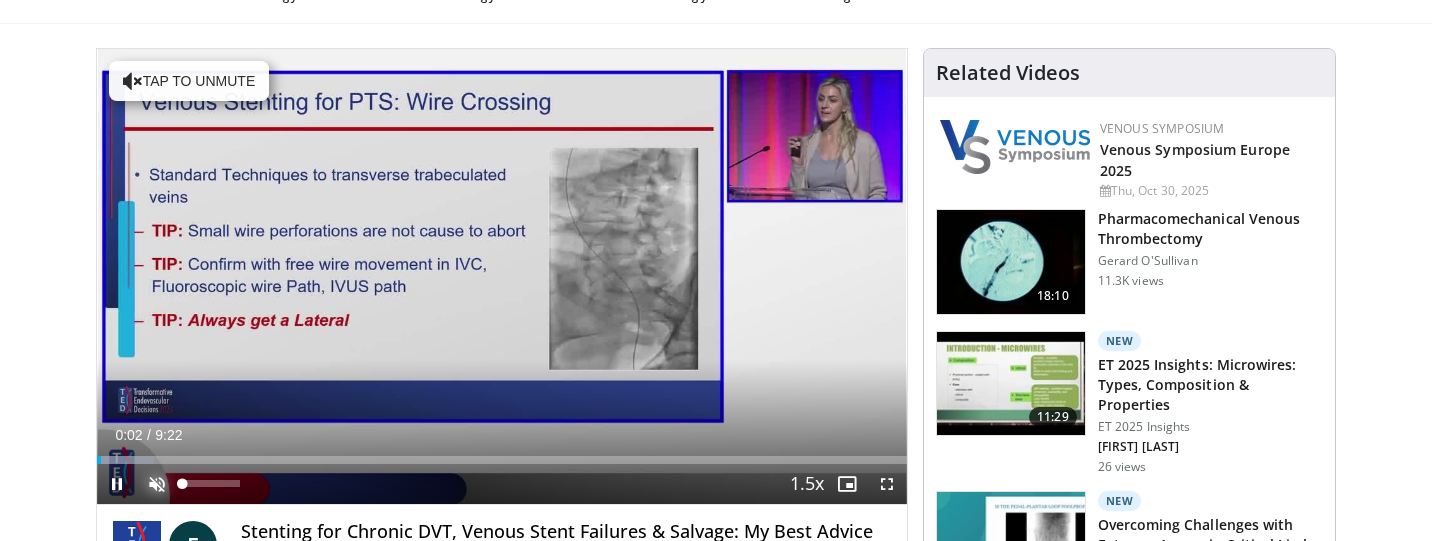 click at bounding box center (157, 484) 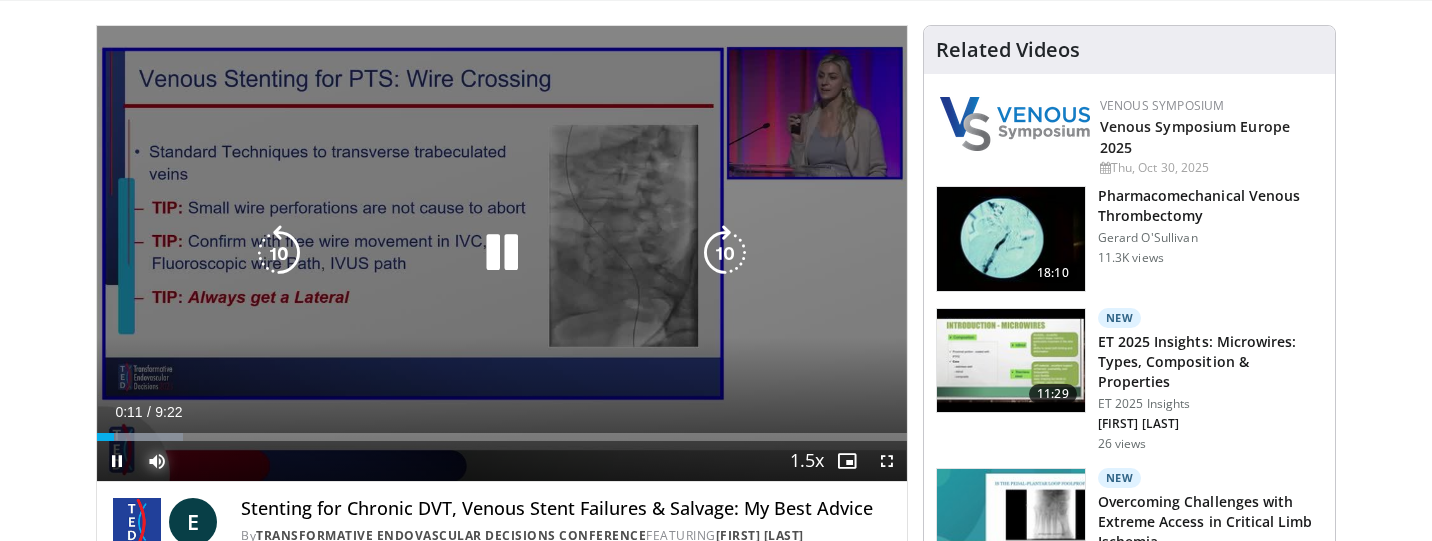 scroll, scrollTop: 122, scrollLeft: 0, axis: vertical 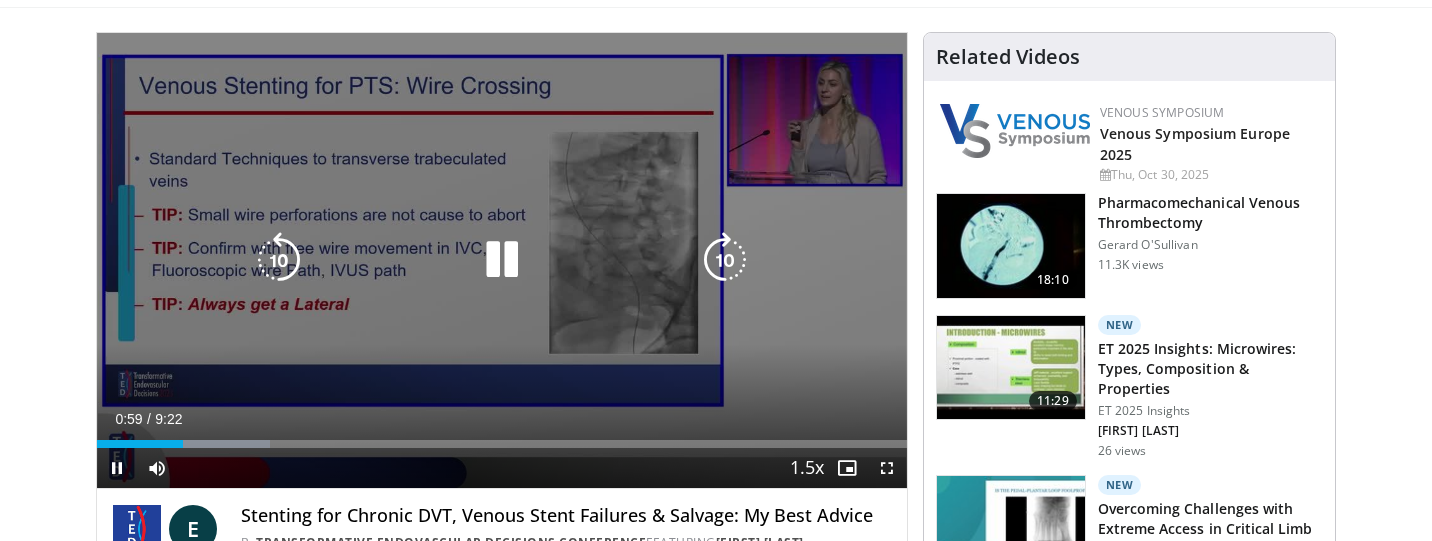 click at bounding box center (502, 260) 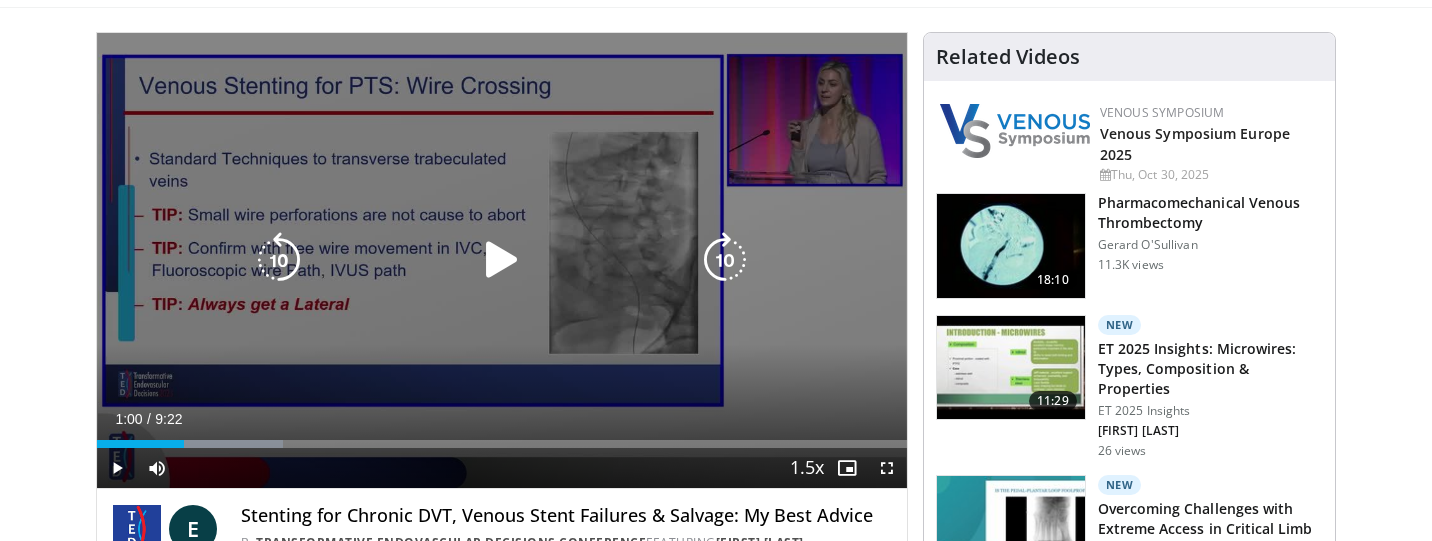 click at bounding box center [502, 260] 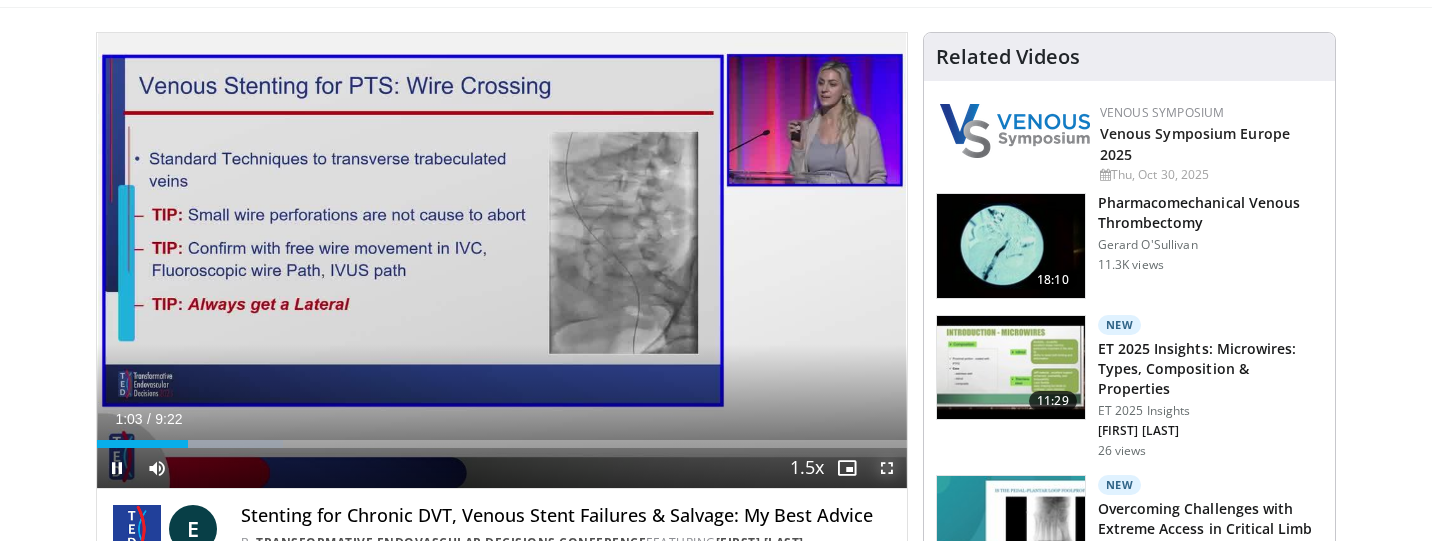click at bounding box center (887, 468) 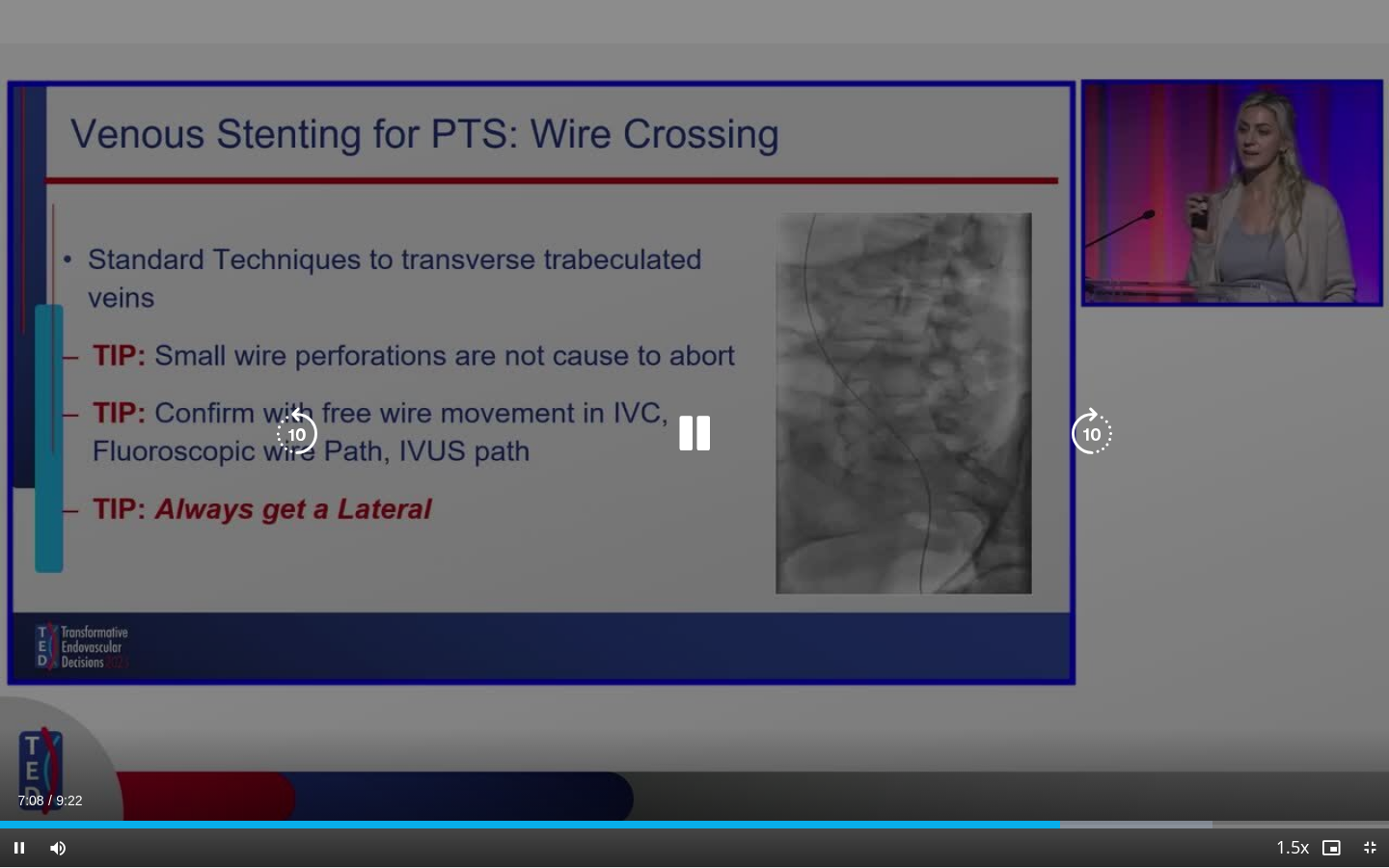 click at bounding box center [297, 434] 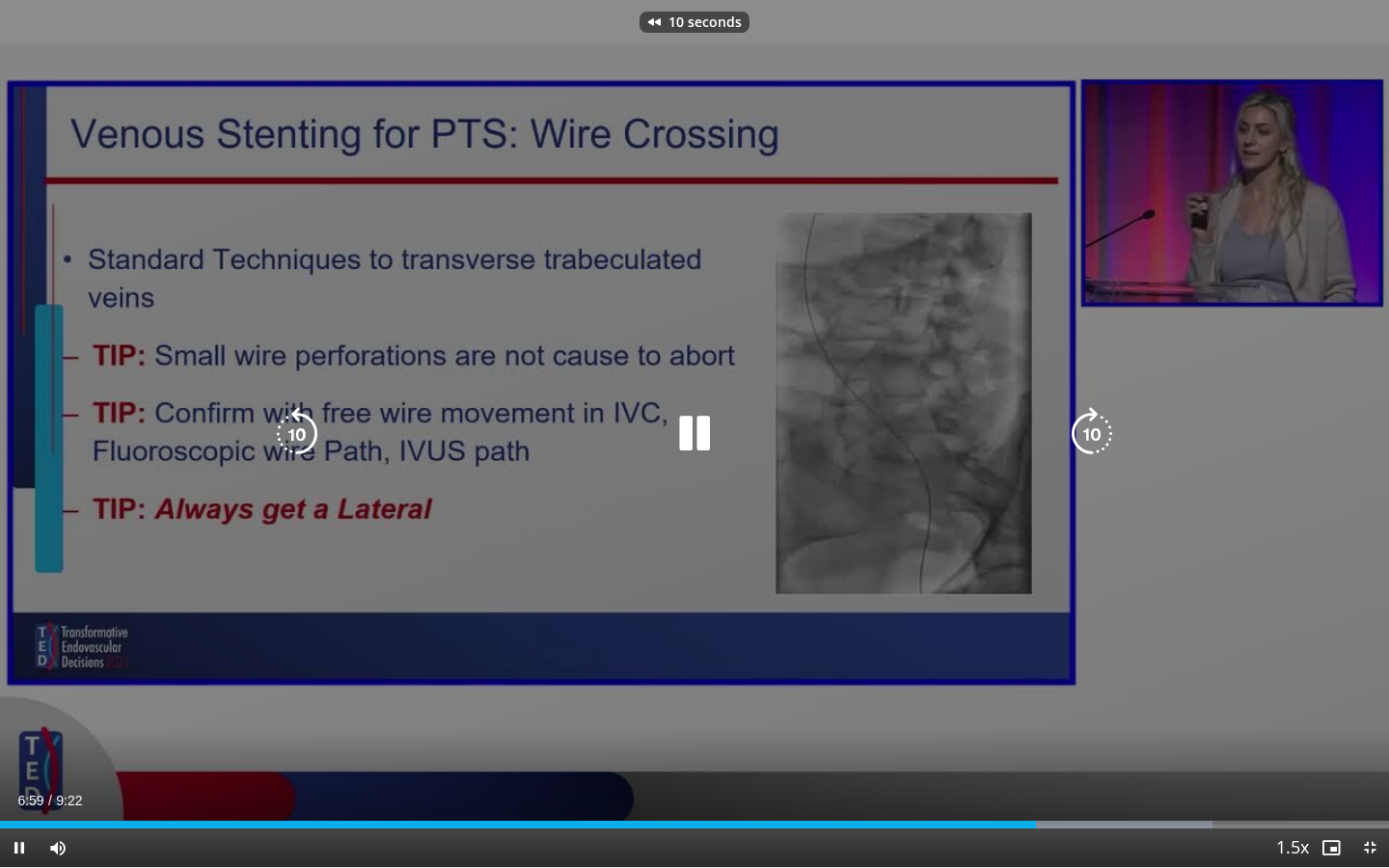 click at bounding box center (297, 434) 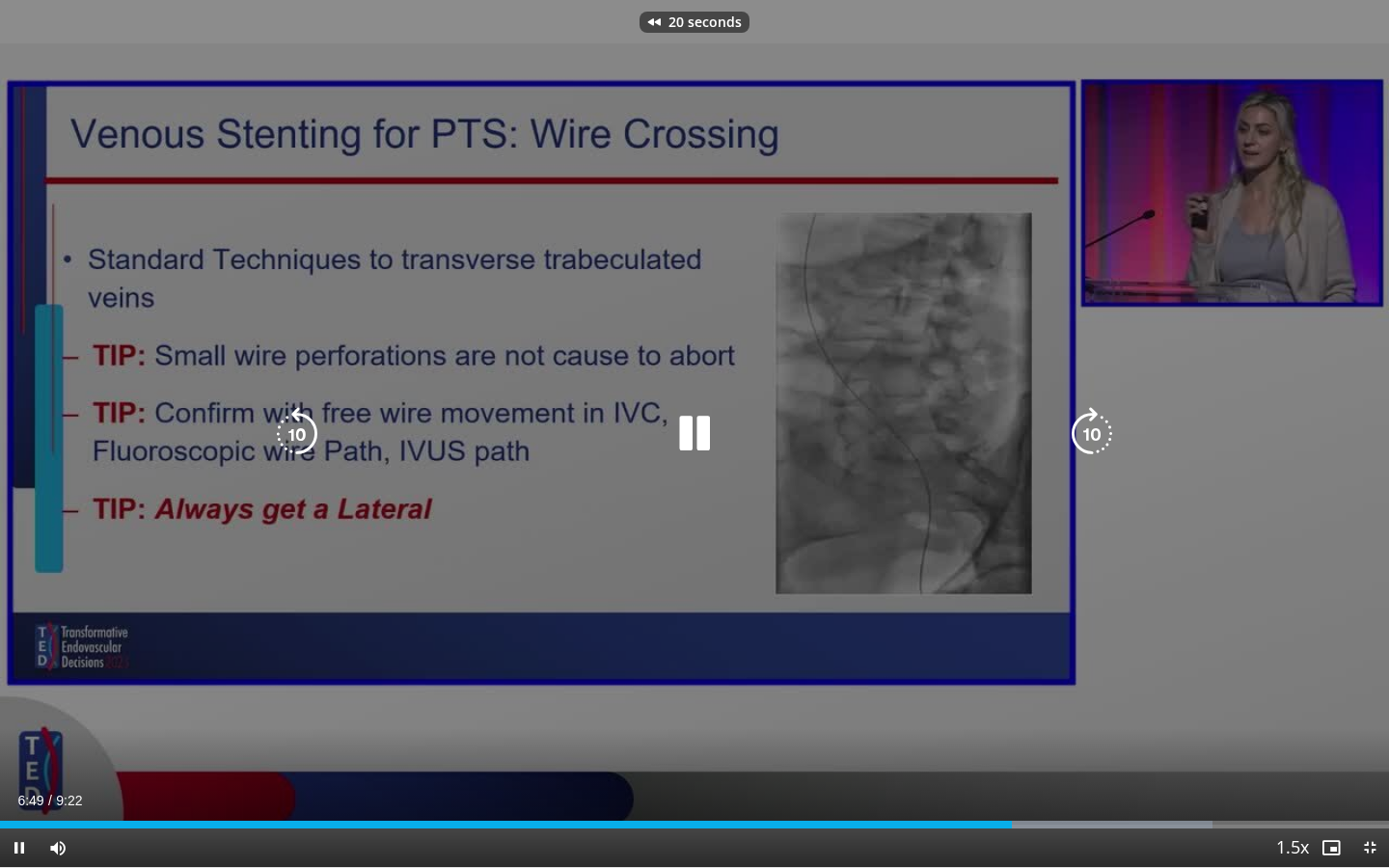 click at bounding box center (297, 434) 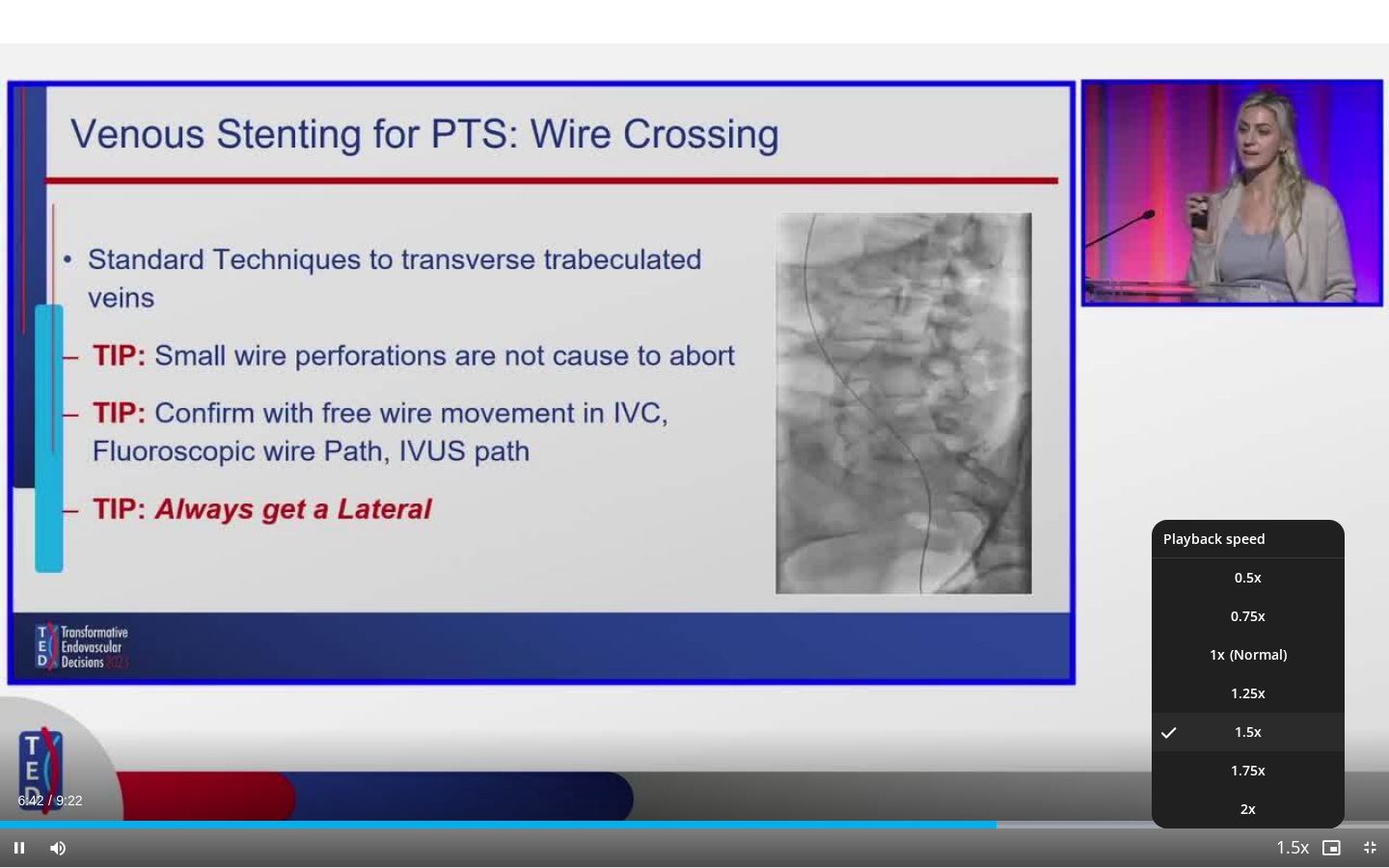 click at bounding box center [1293, 849] 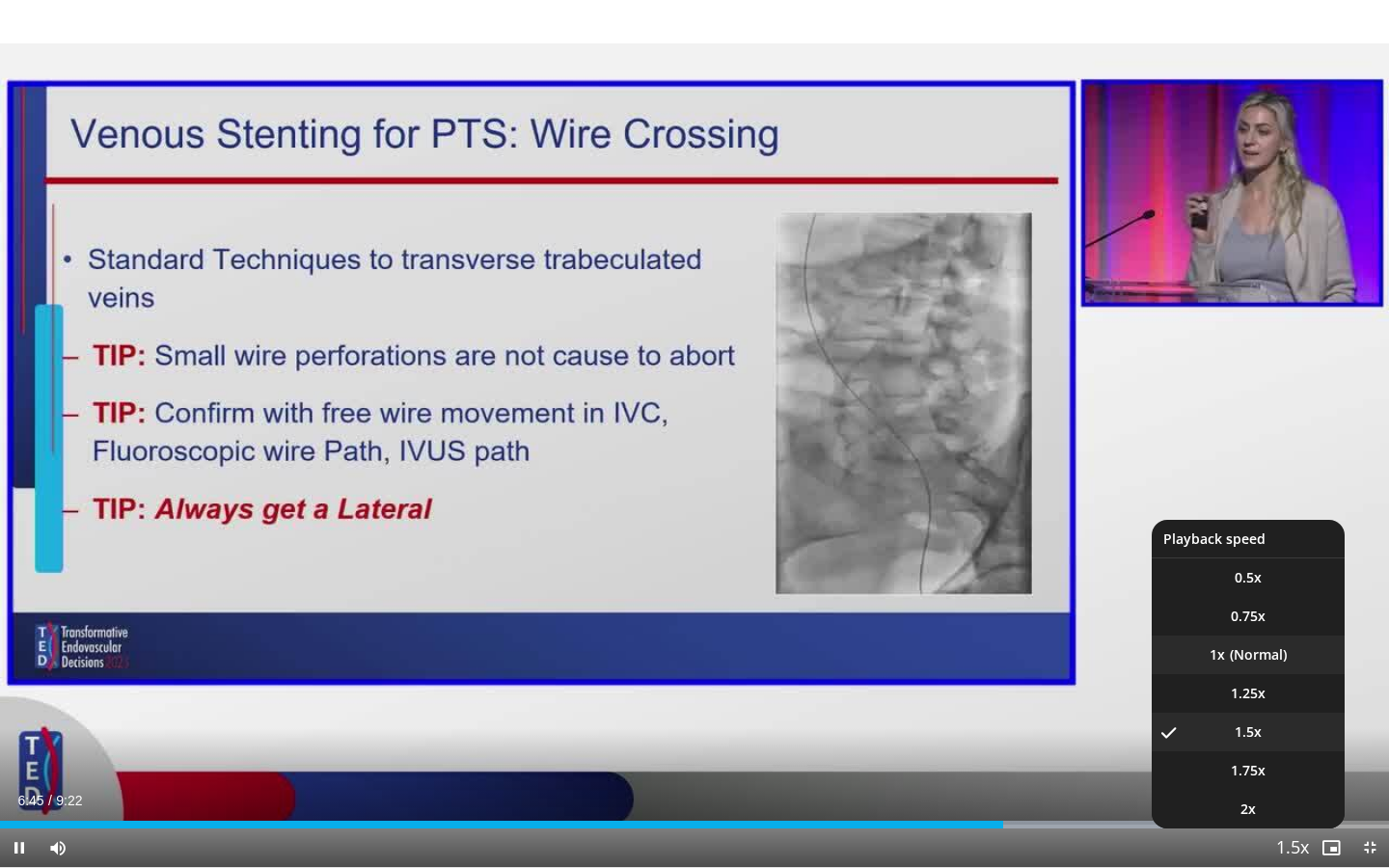 click on "1x" at bounding box center [1248, 655] 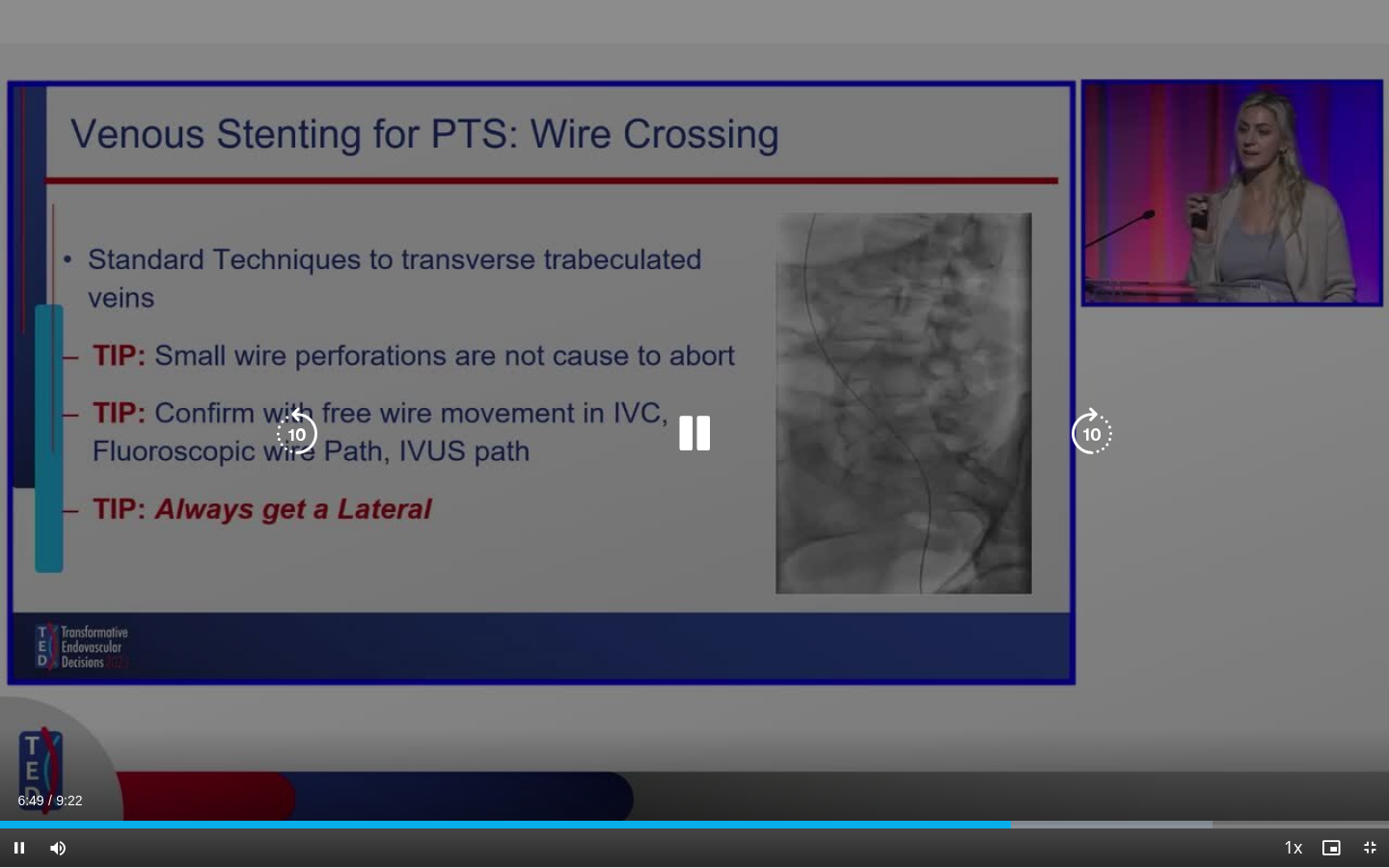 click at bounding box center [297, 434] 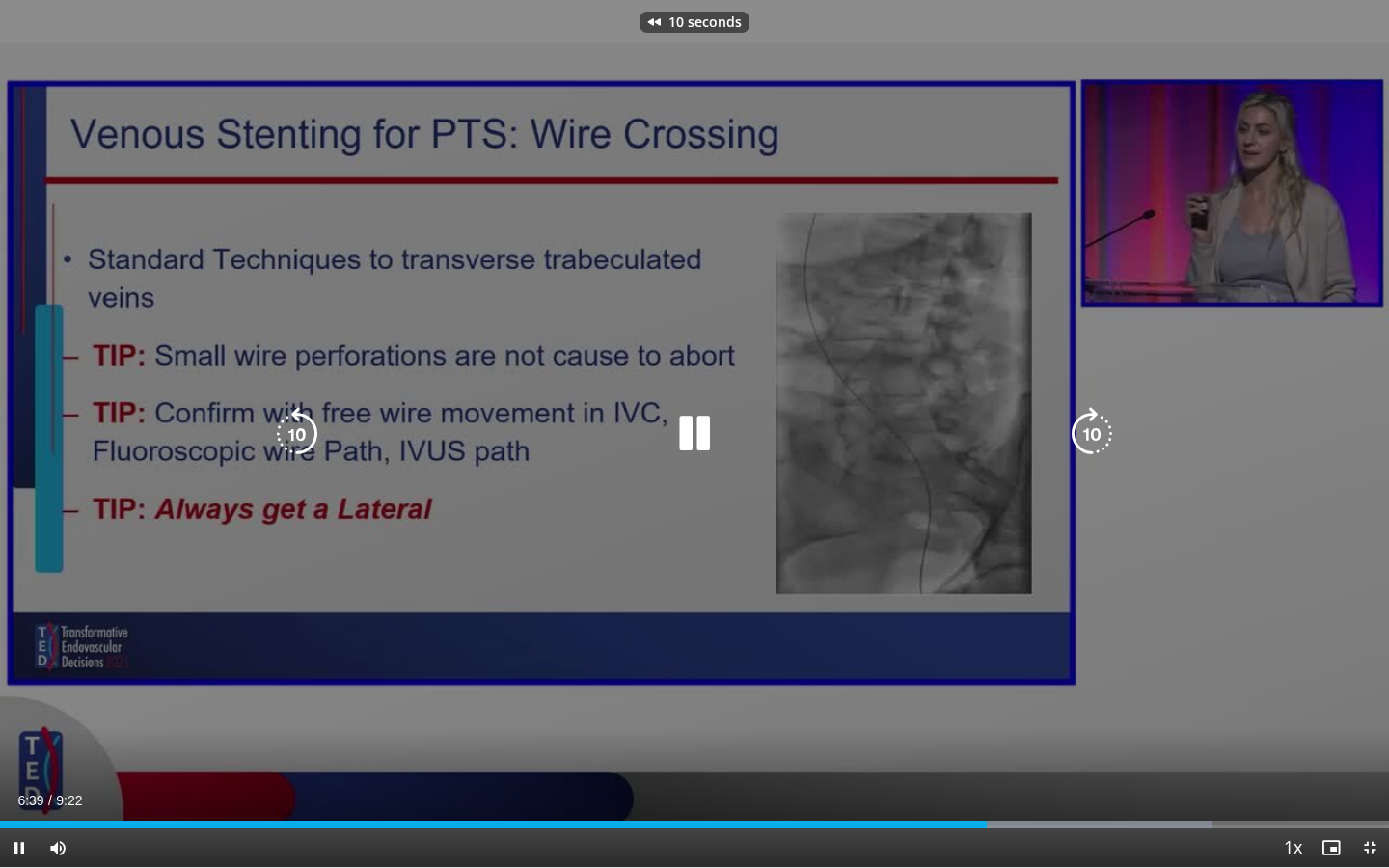 click at bounding box center [297, 434] 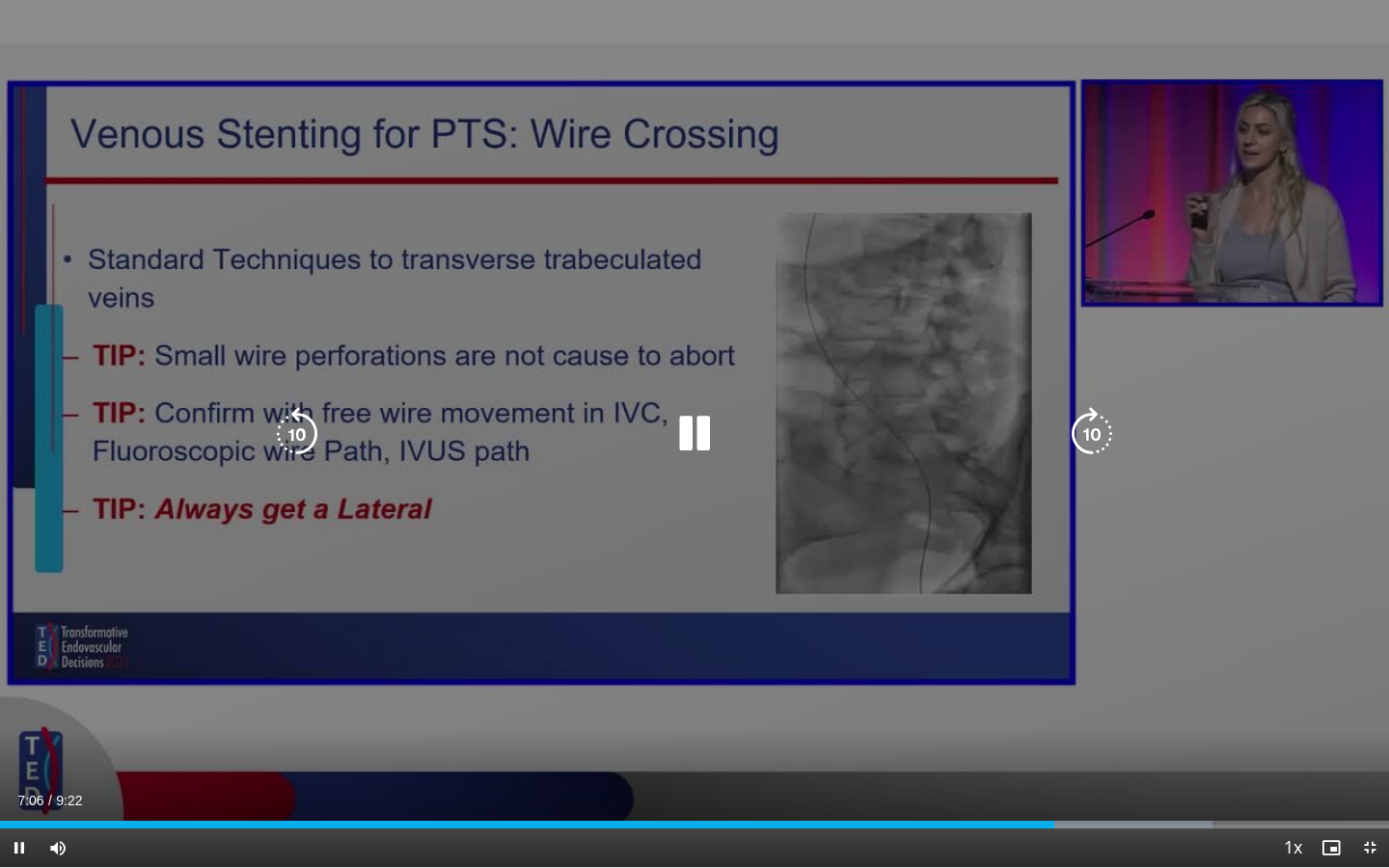 click at bounding box center (297, 434) 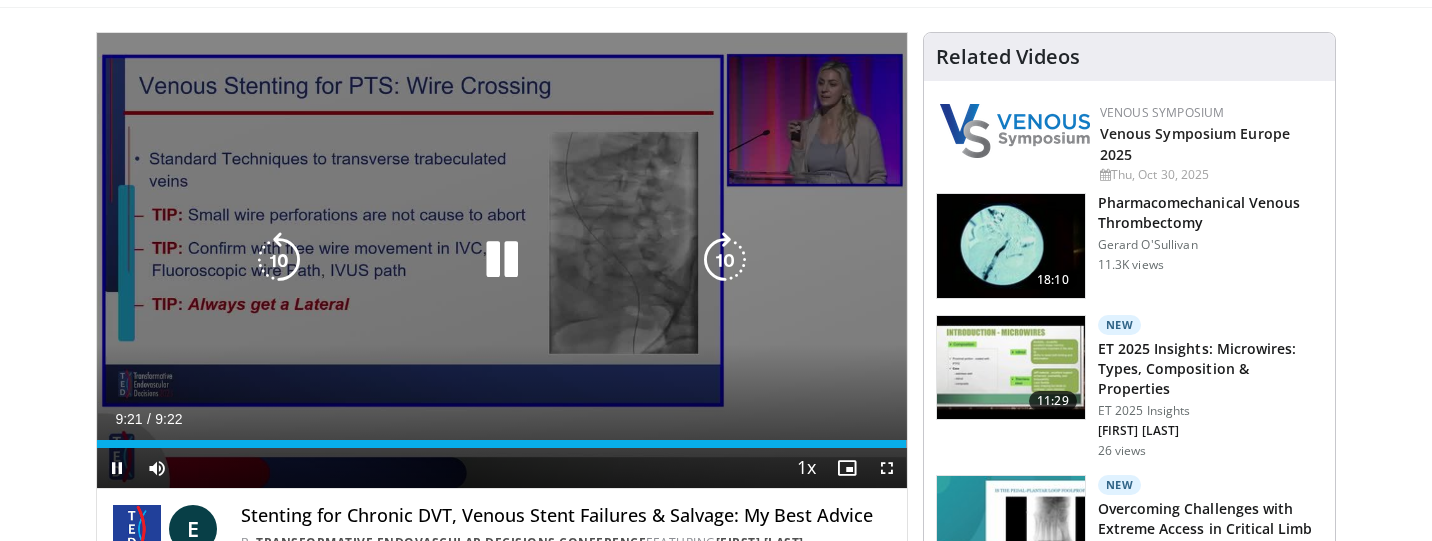 click at bounding box center [502, 260] 